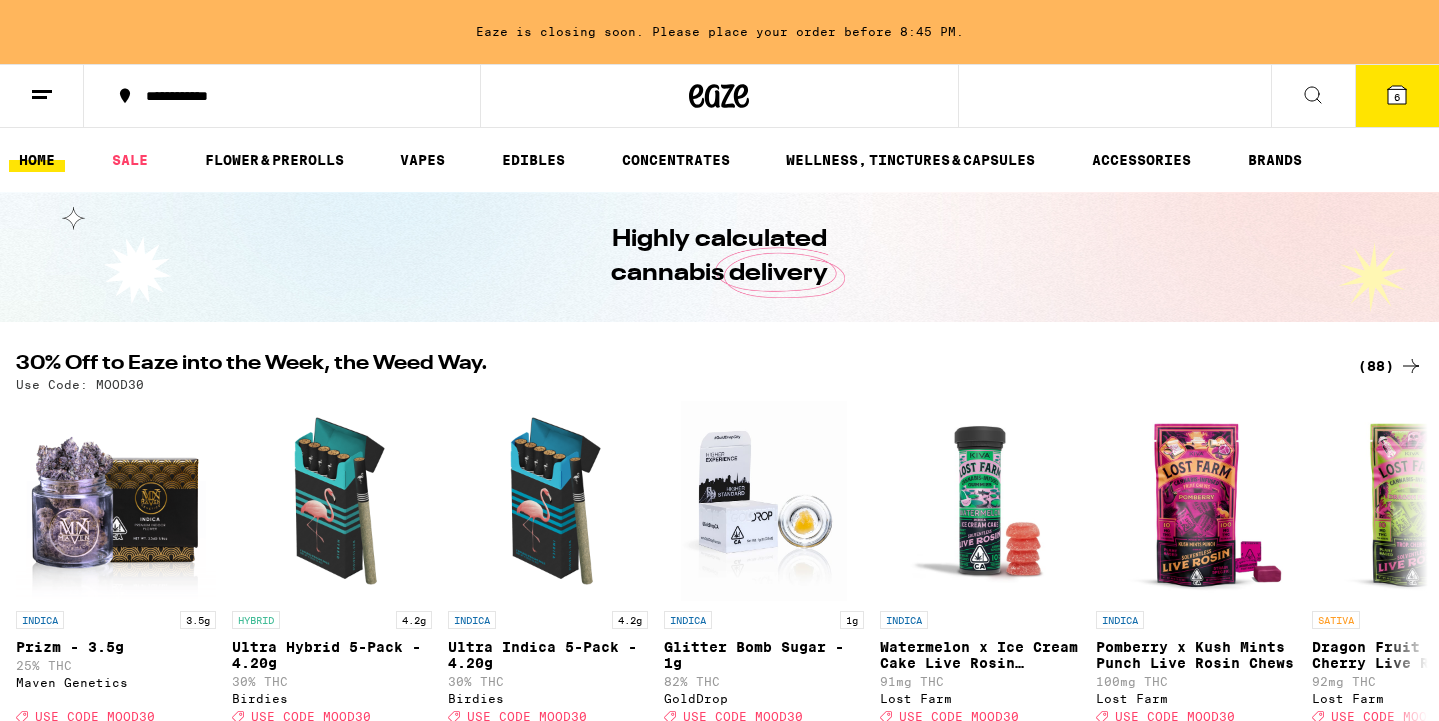 scroll, scrollTop: 0, scrollLeft: 0, axis: both 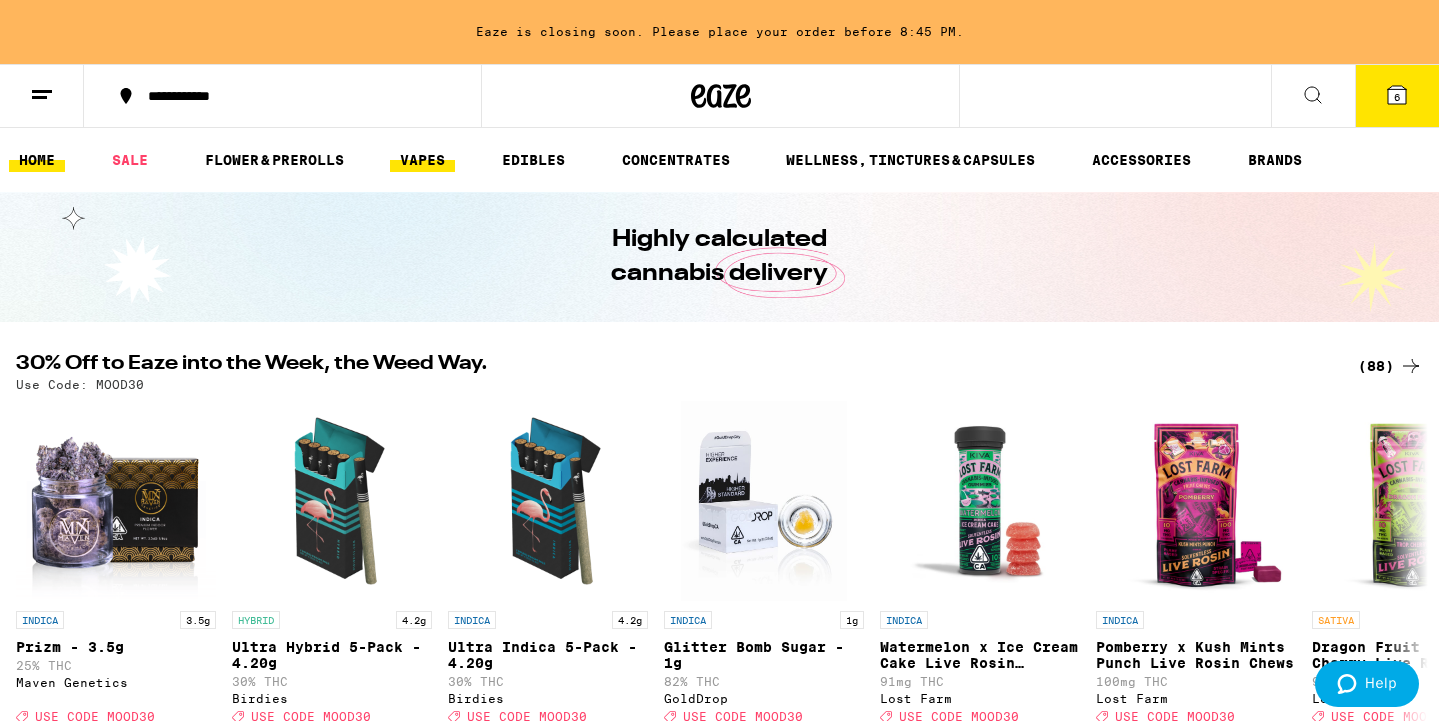 click on "VAPES" at bounding box center (422, 160) 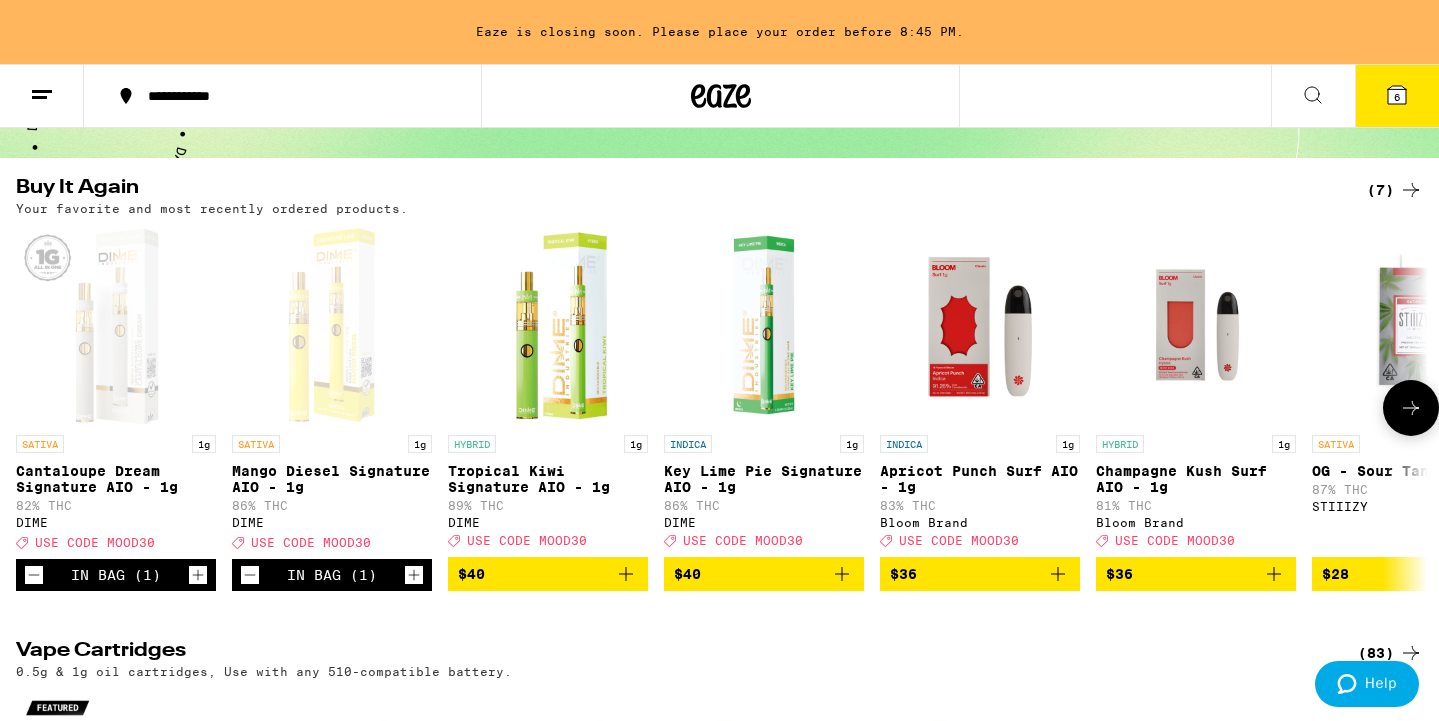 scroll, scrollTop: 165, scrollLeft: 0, axis: vertical 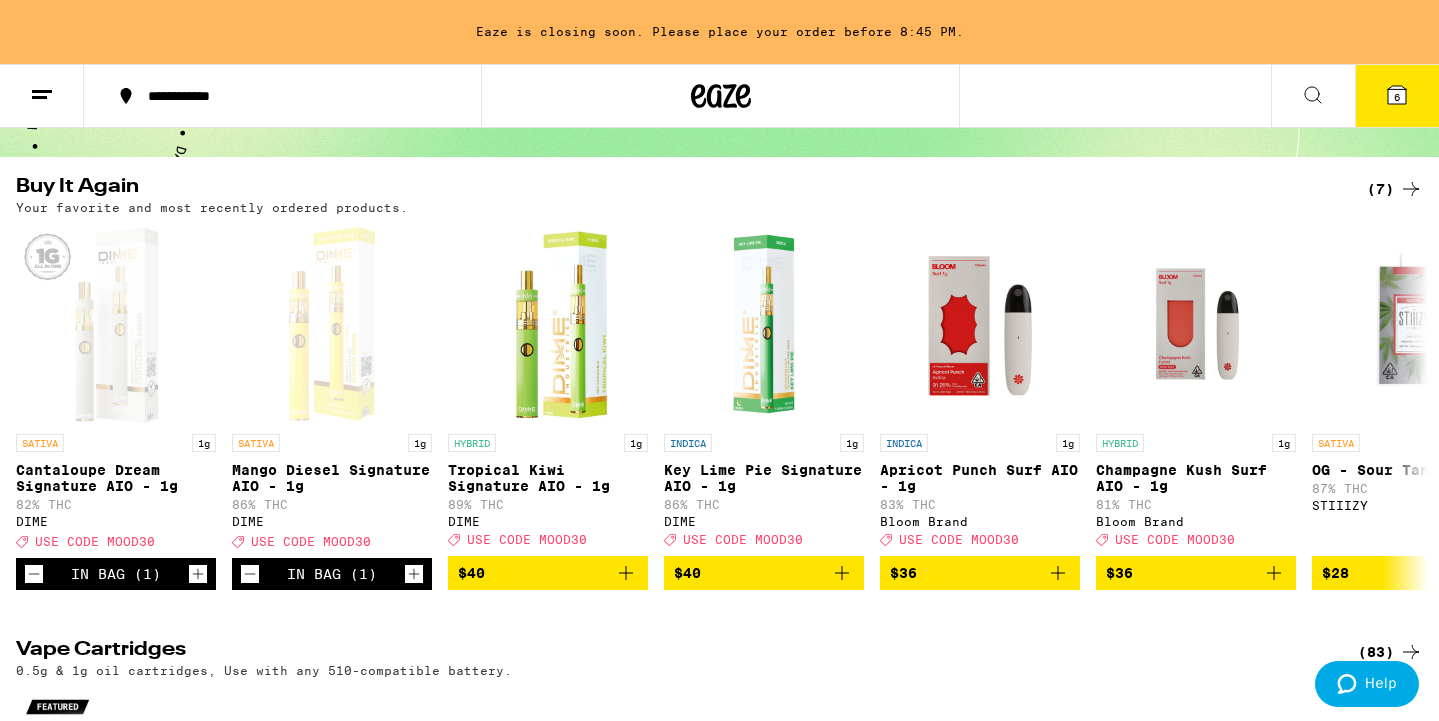 click on "6" at bounding box center [1397, 96] 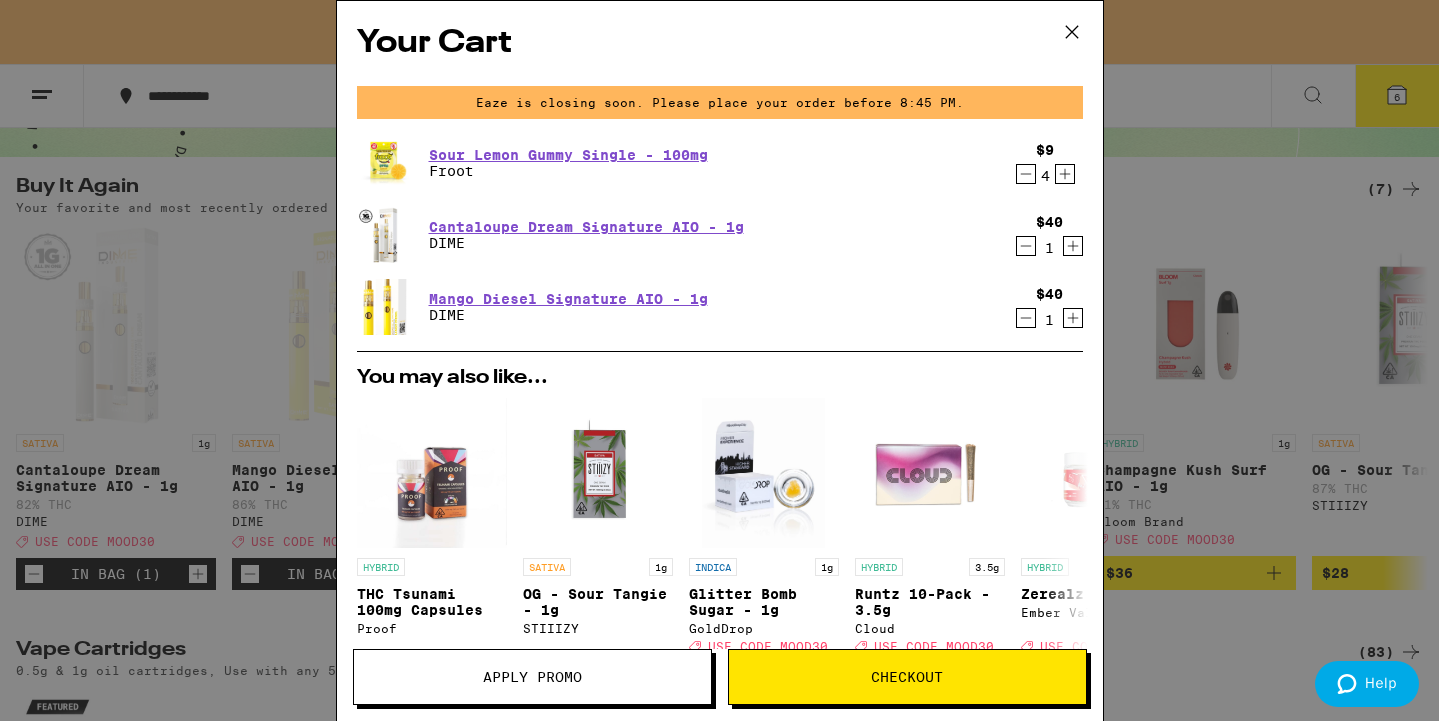 click 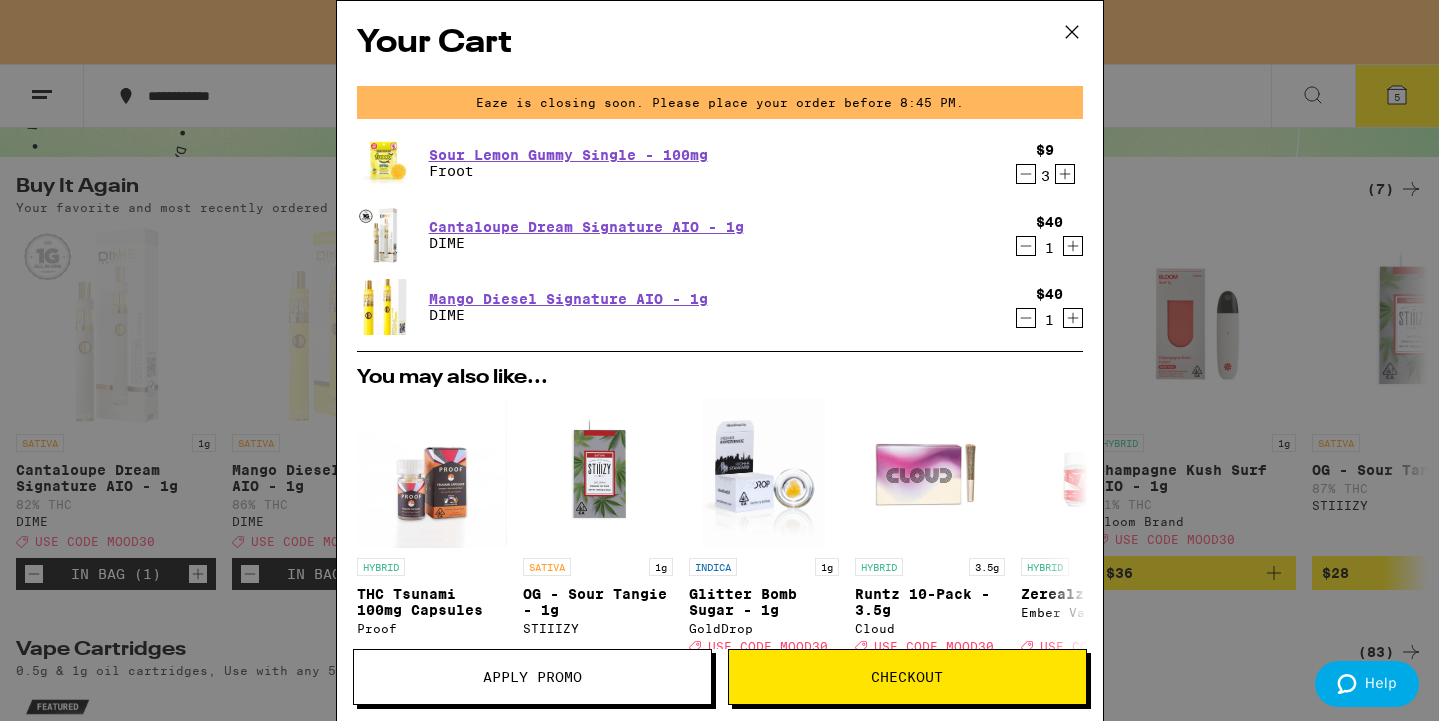 click 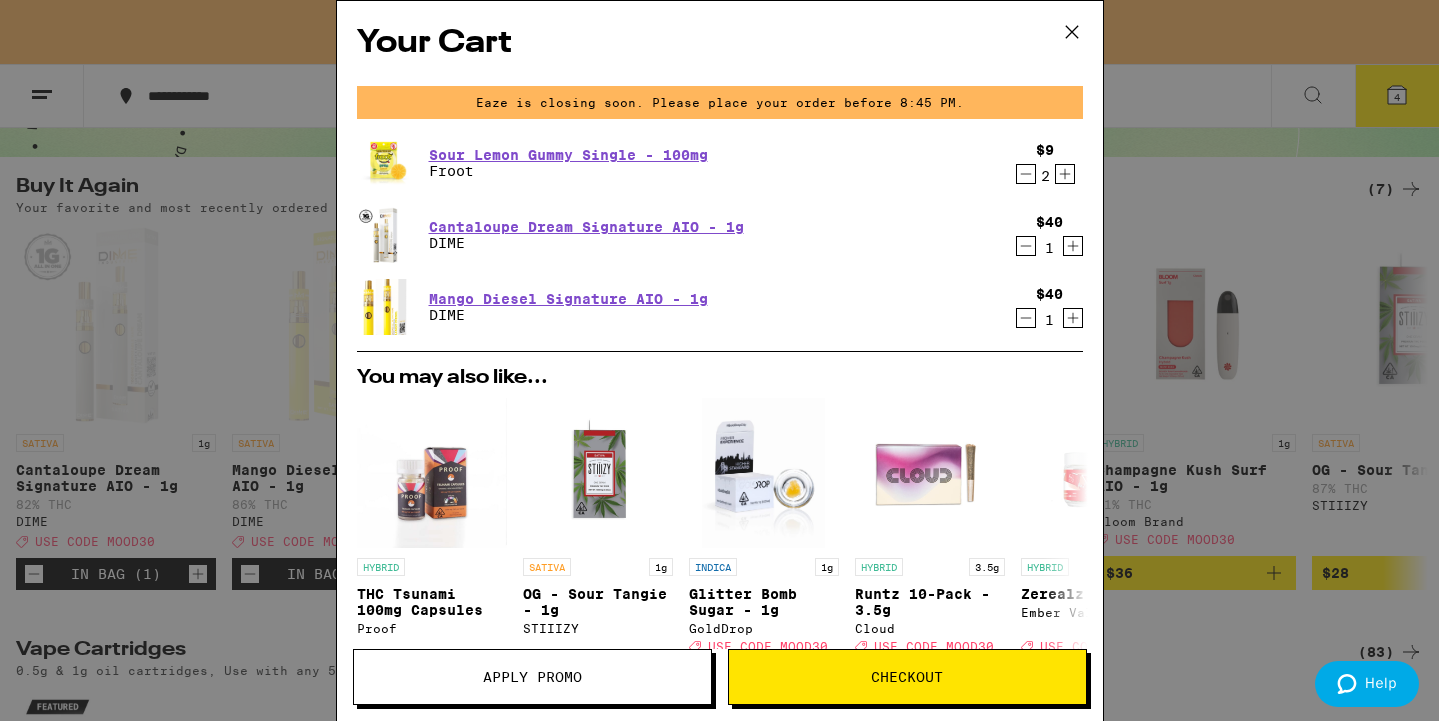 click 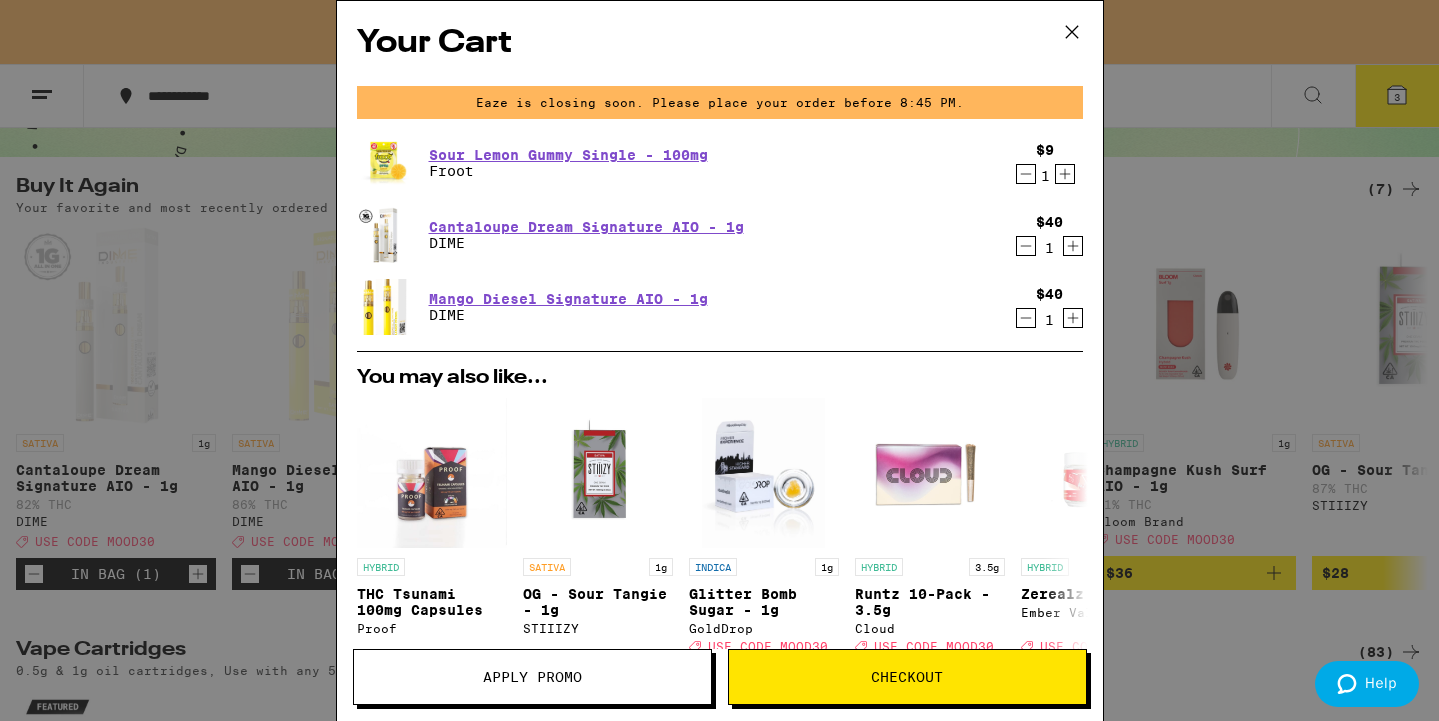 click 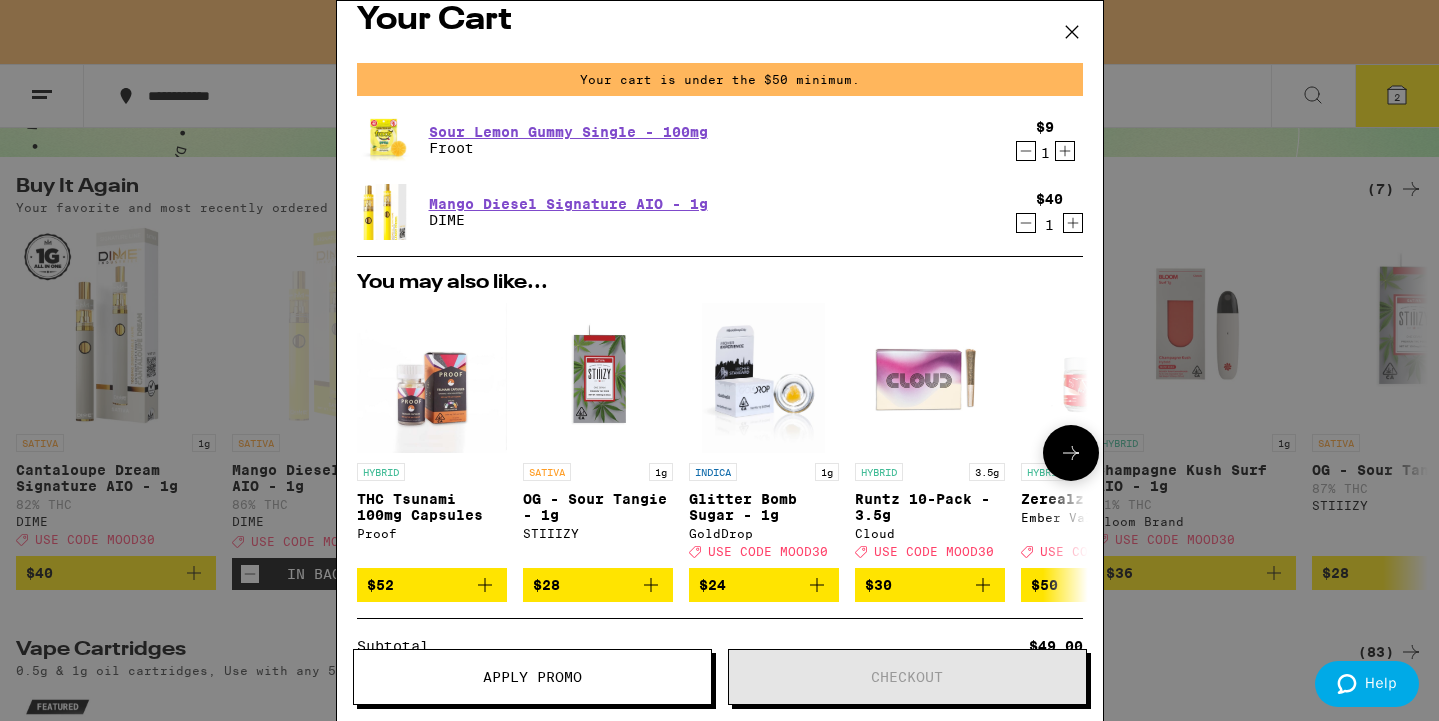 scroll, scrollTop: 16, scrollLeft: 0, axis: vertical 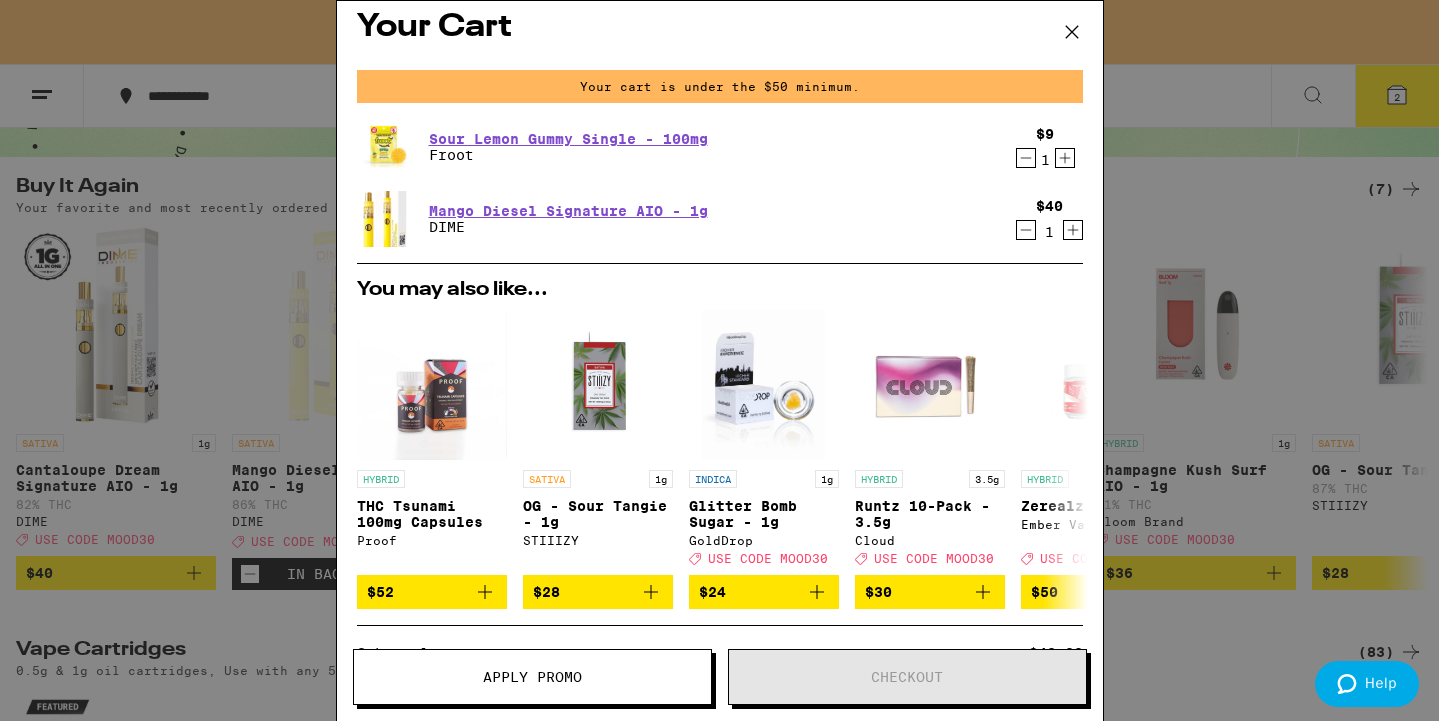 click 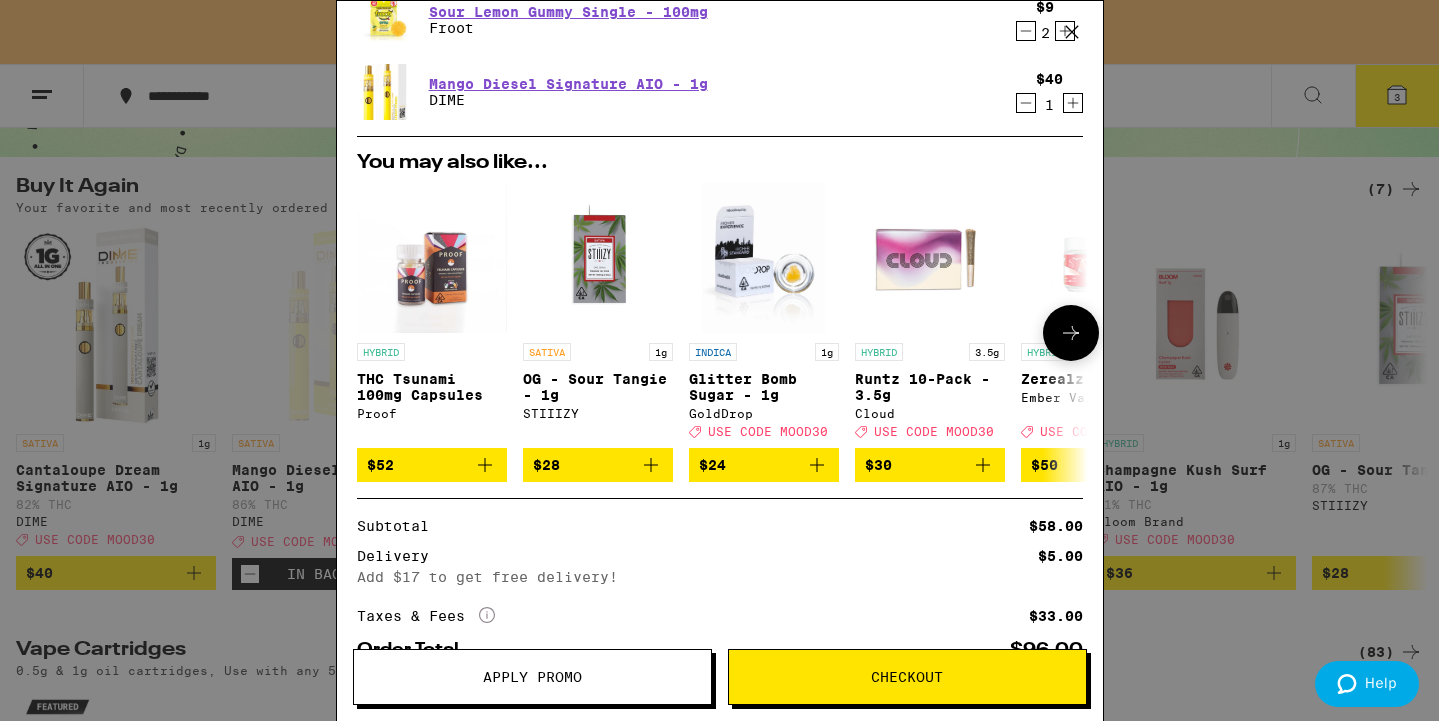 scroll, scrollTop: 182, scrollLeft: 0, axis: vertical 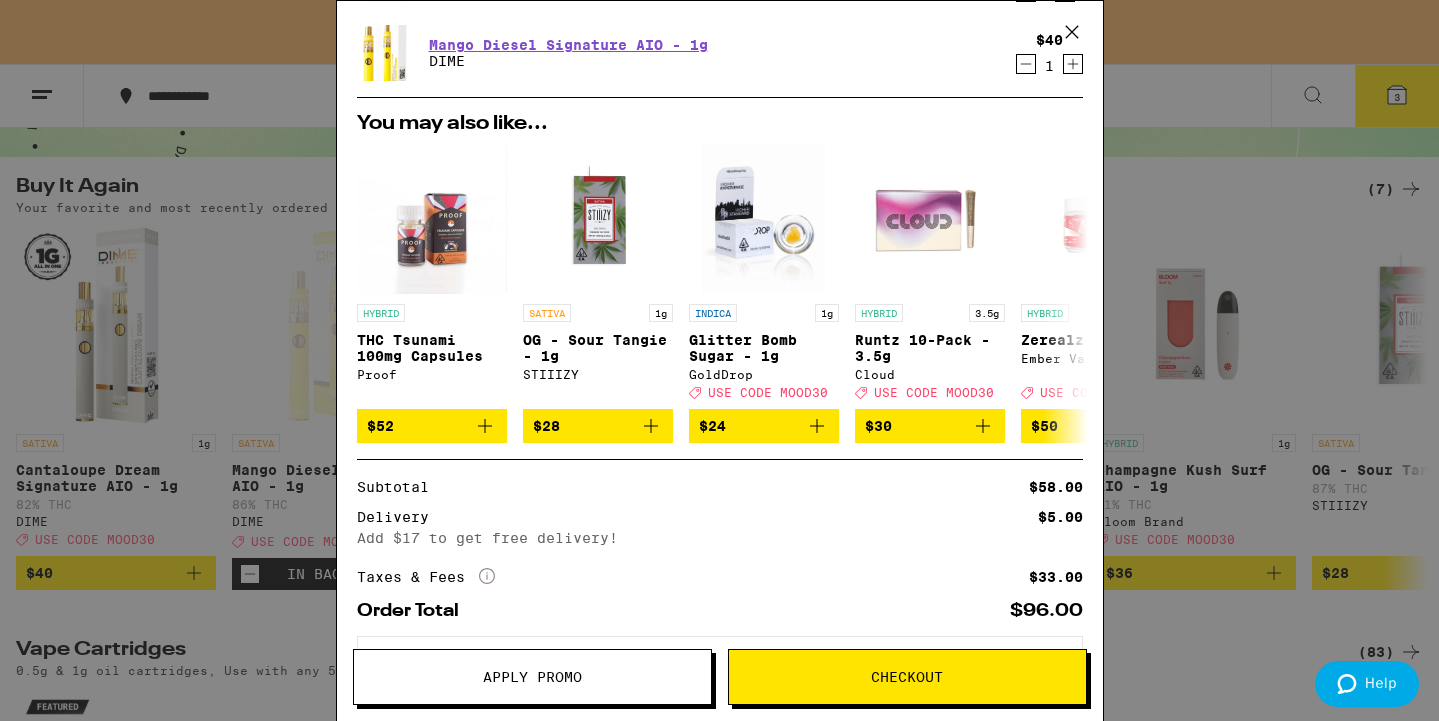 click on "Checkout" at bounding box center (907, 677) 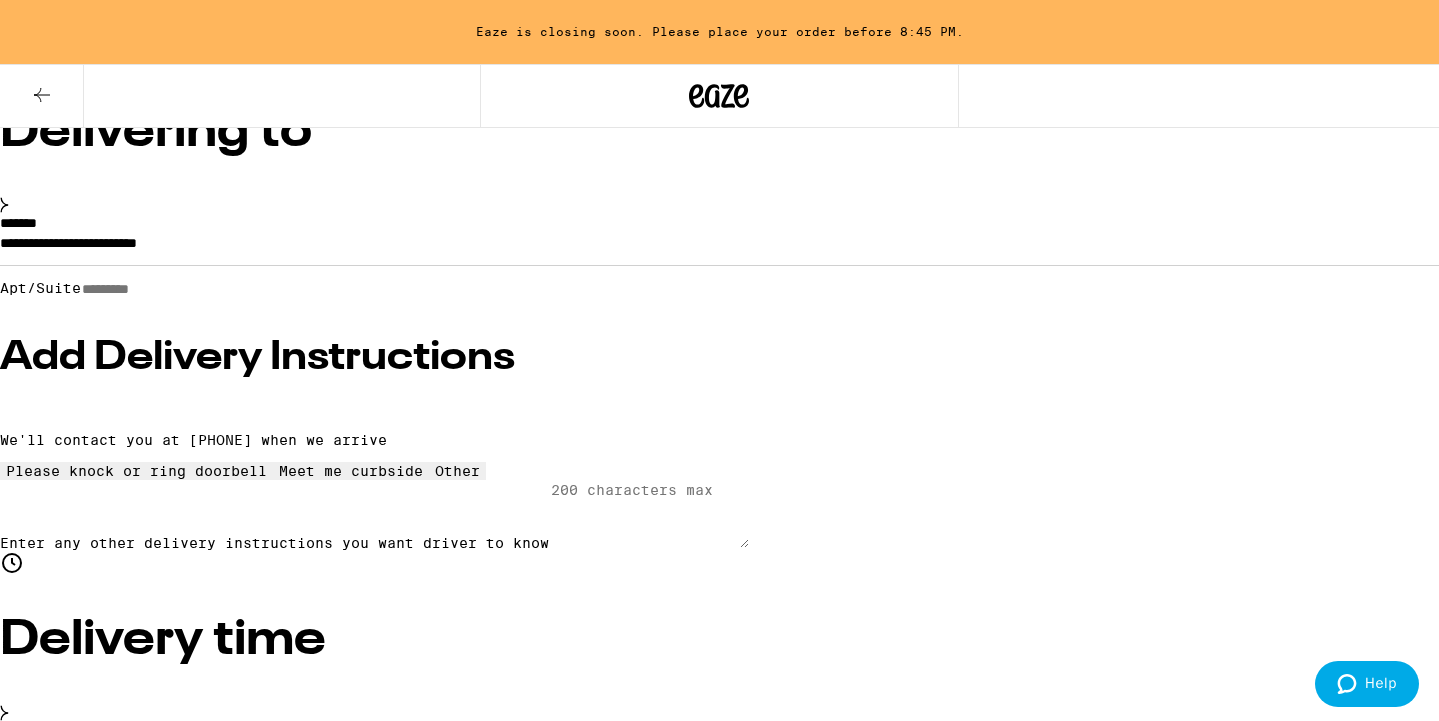 scroll, scrollTop: 182, scrollLeft: 0, axis: vertical 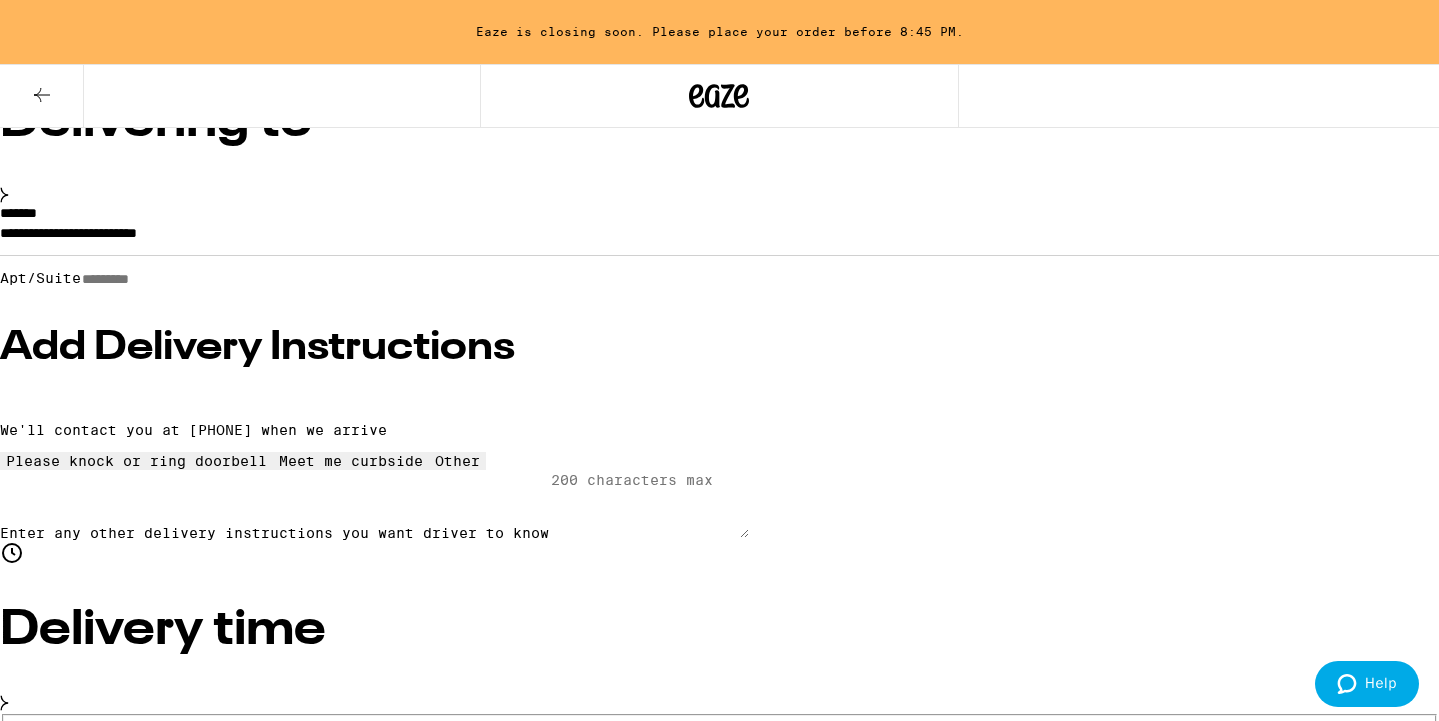 click on "Add Delivery Instructions" at bounding box center [719, 348] 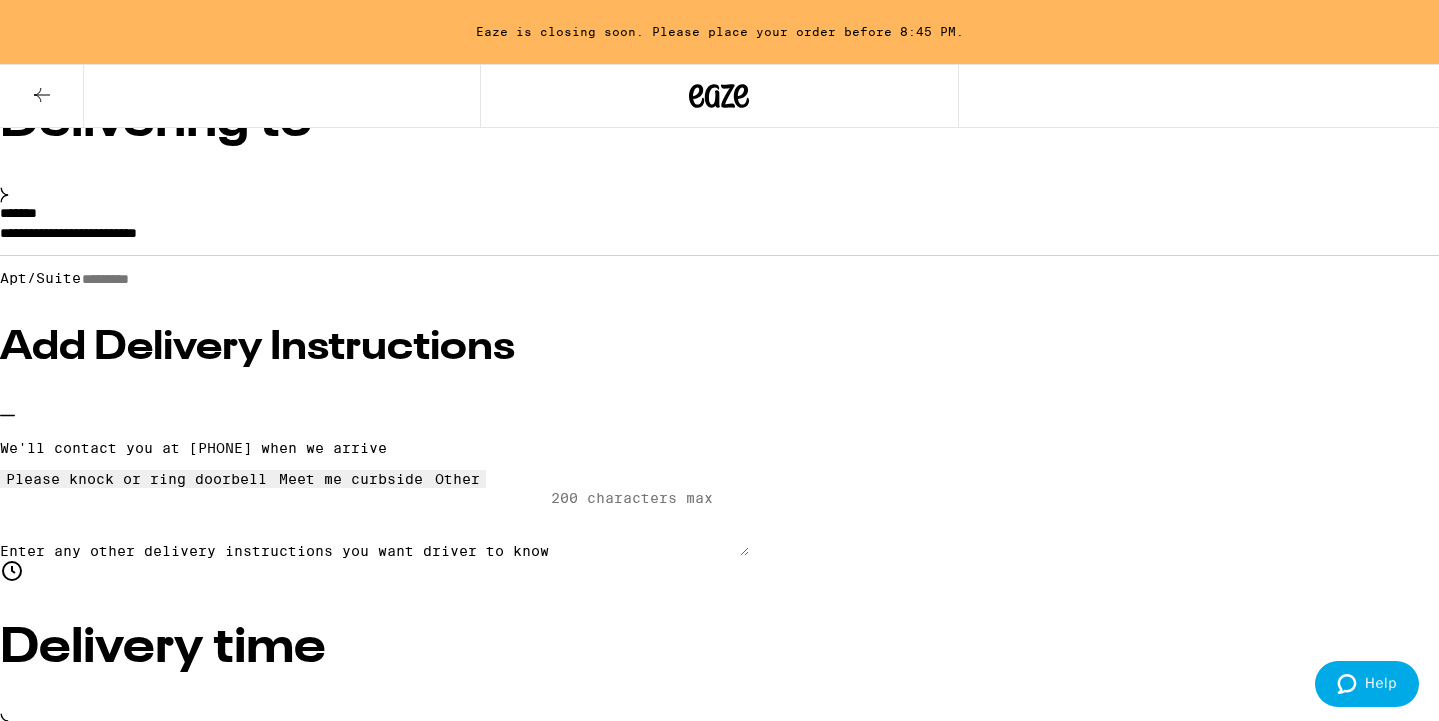 click on "Meet me curbside" at bounding box center (351, 479) 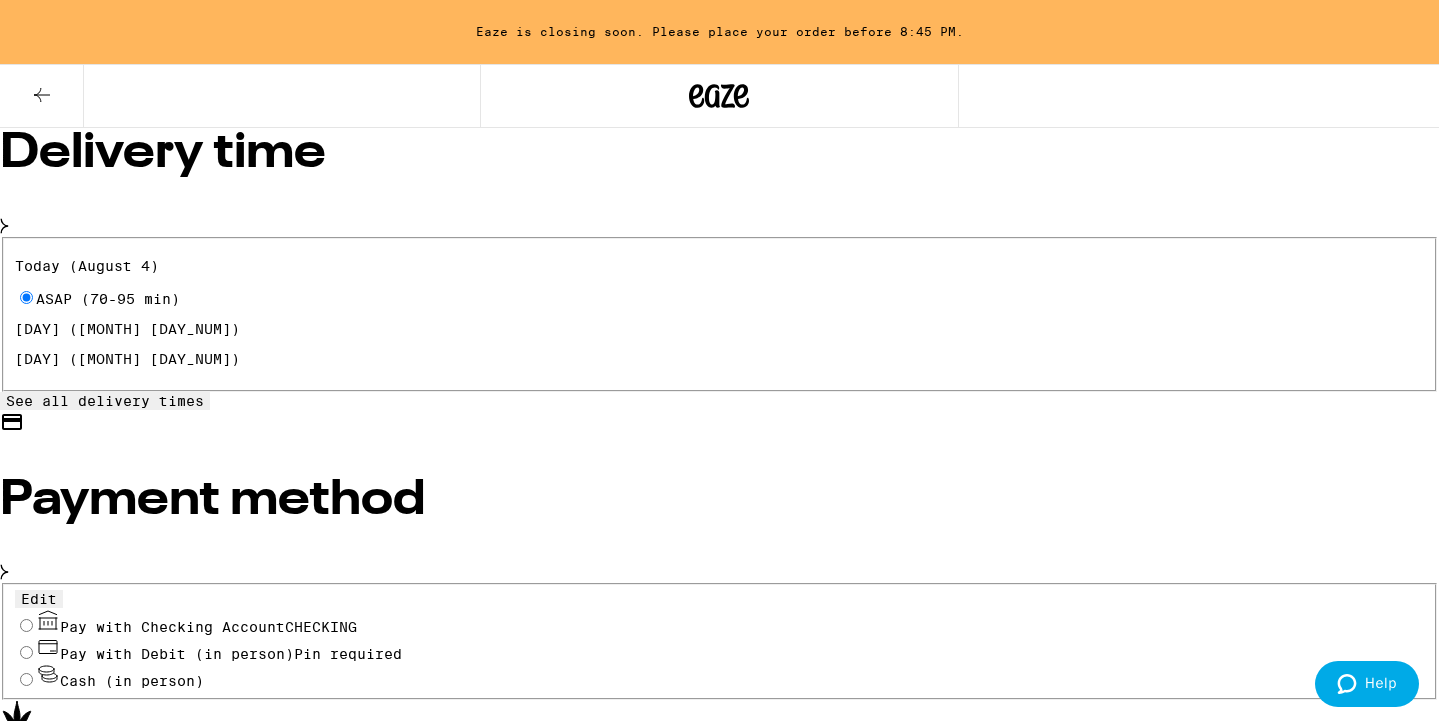 scroll, scrollTop: 678, scrollLeft: 0, axis: vertical 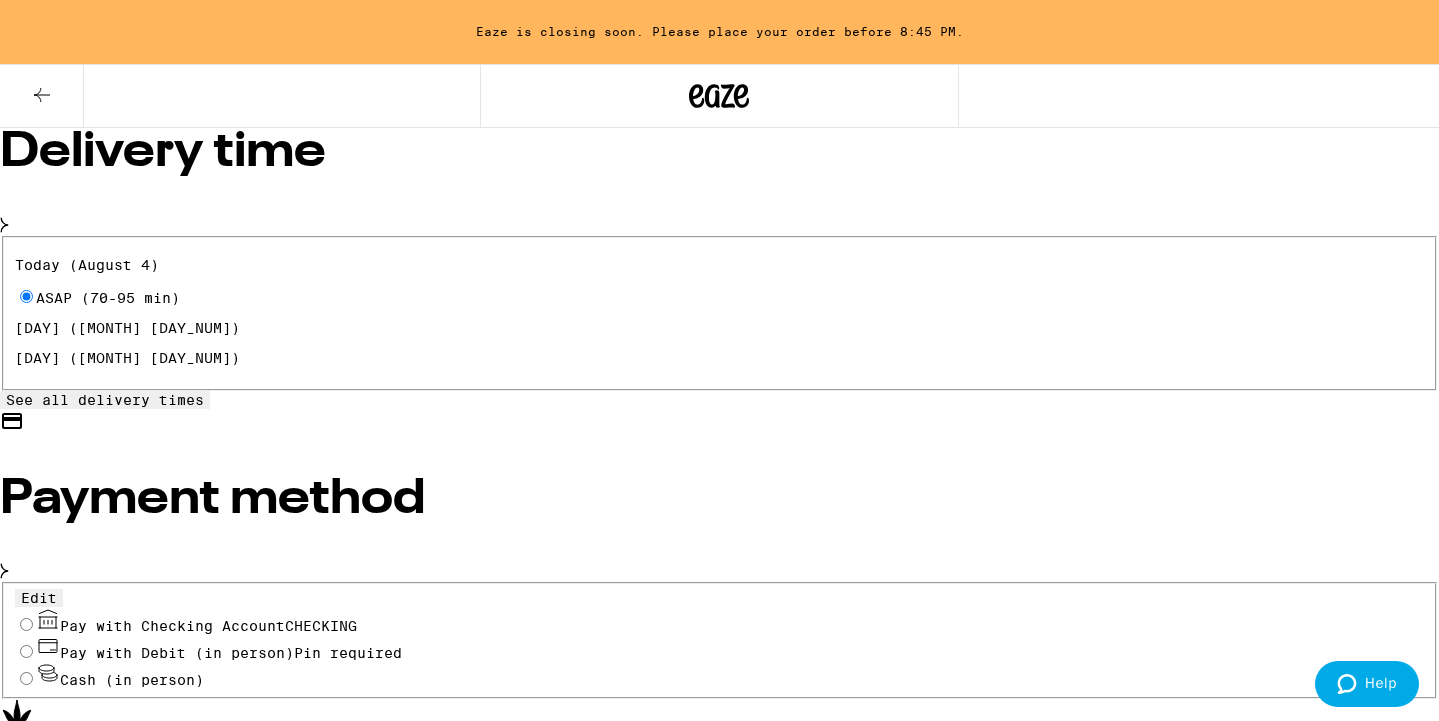 click on "Pay with Checking Account CHECKING" at bounding box center [720, 620] 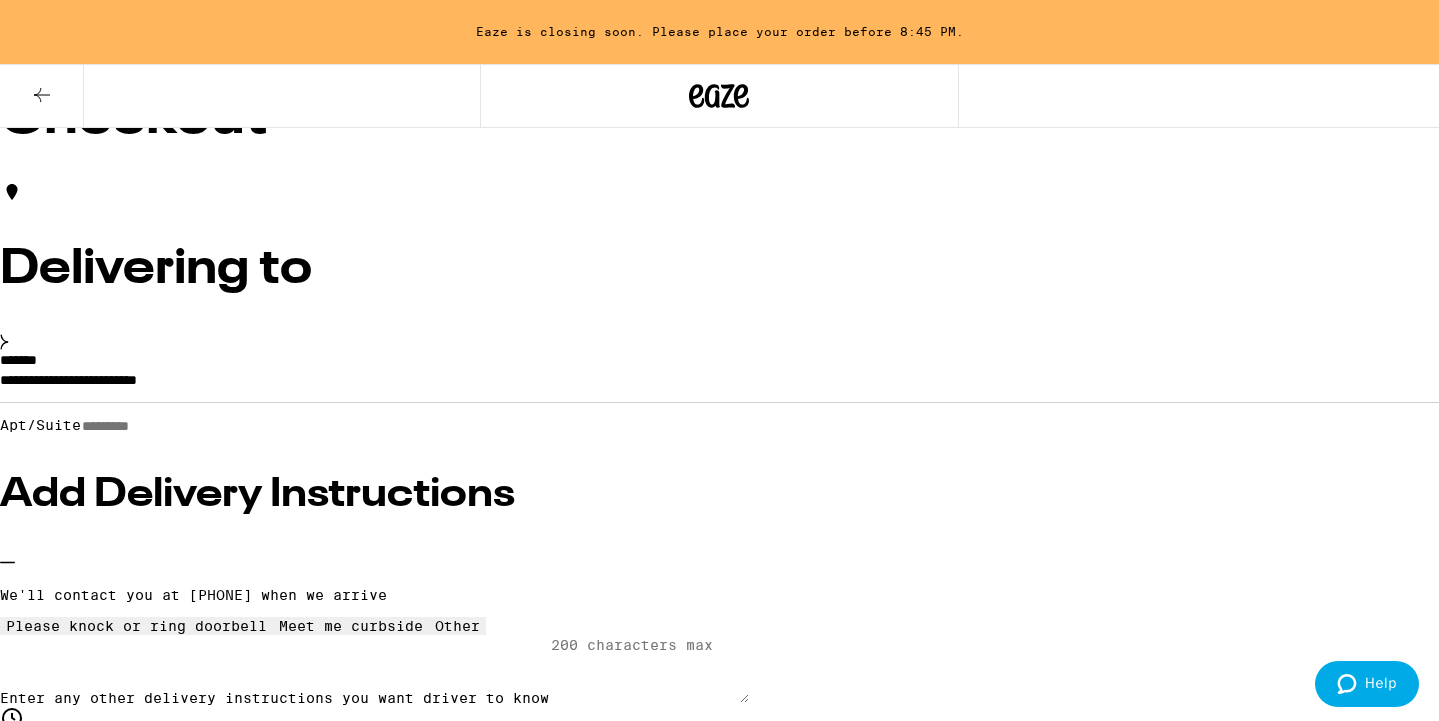 scroll, scrollTop: 32, scrollLeft: 0, axis: vertical 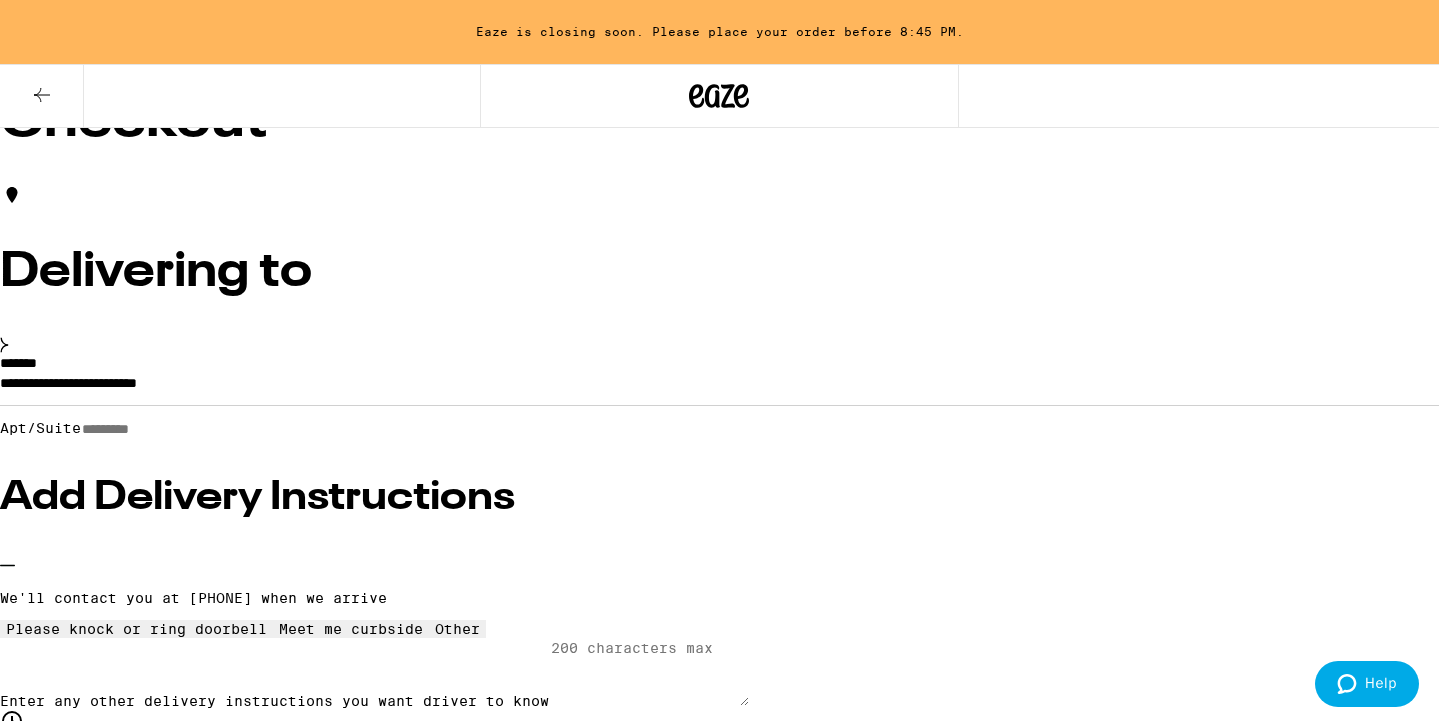 click on "$ 9" at bounding box center [719, 2004] 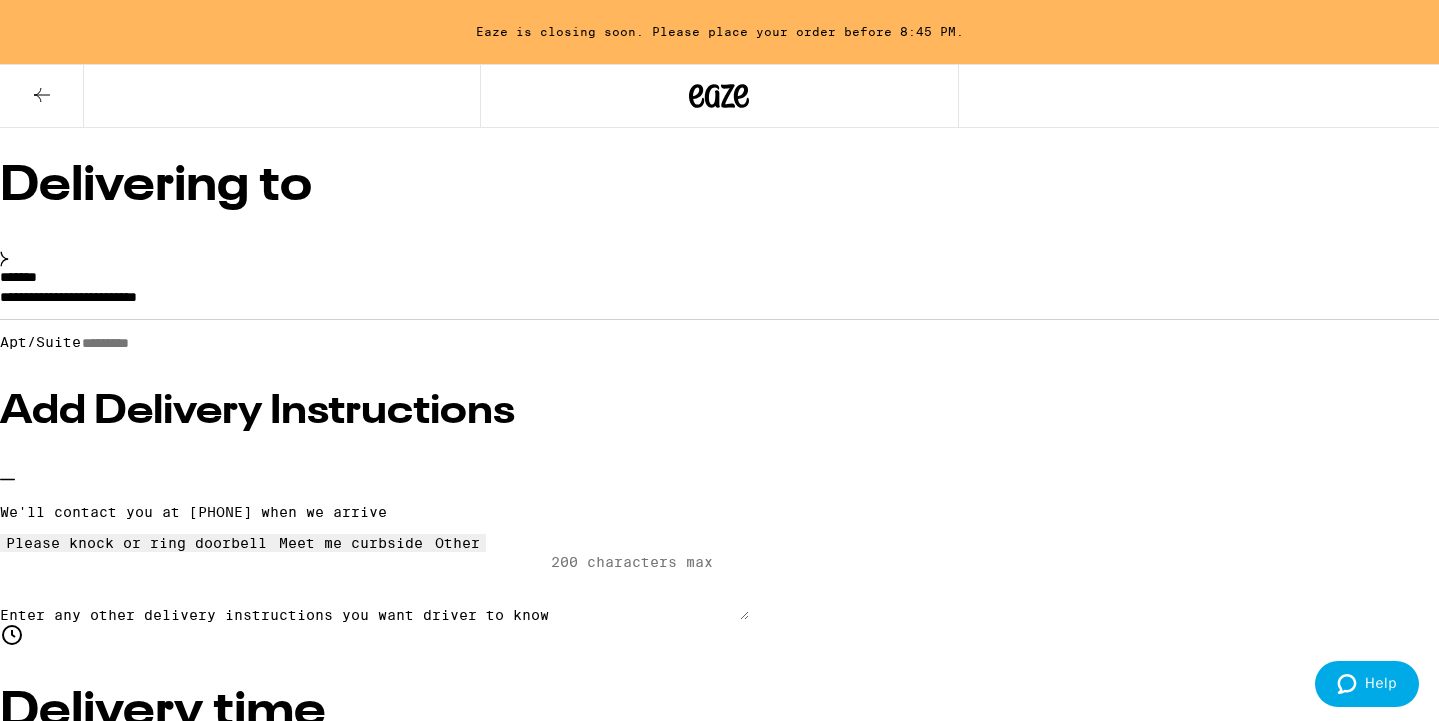 scroll, scrollTop: 118, scrollLeft: 0, axis: vertical 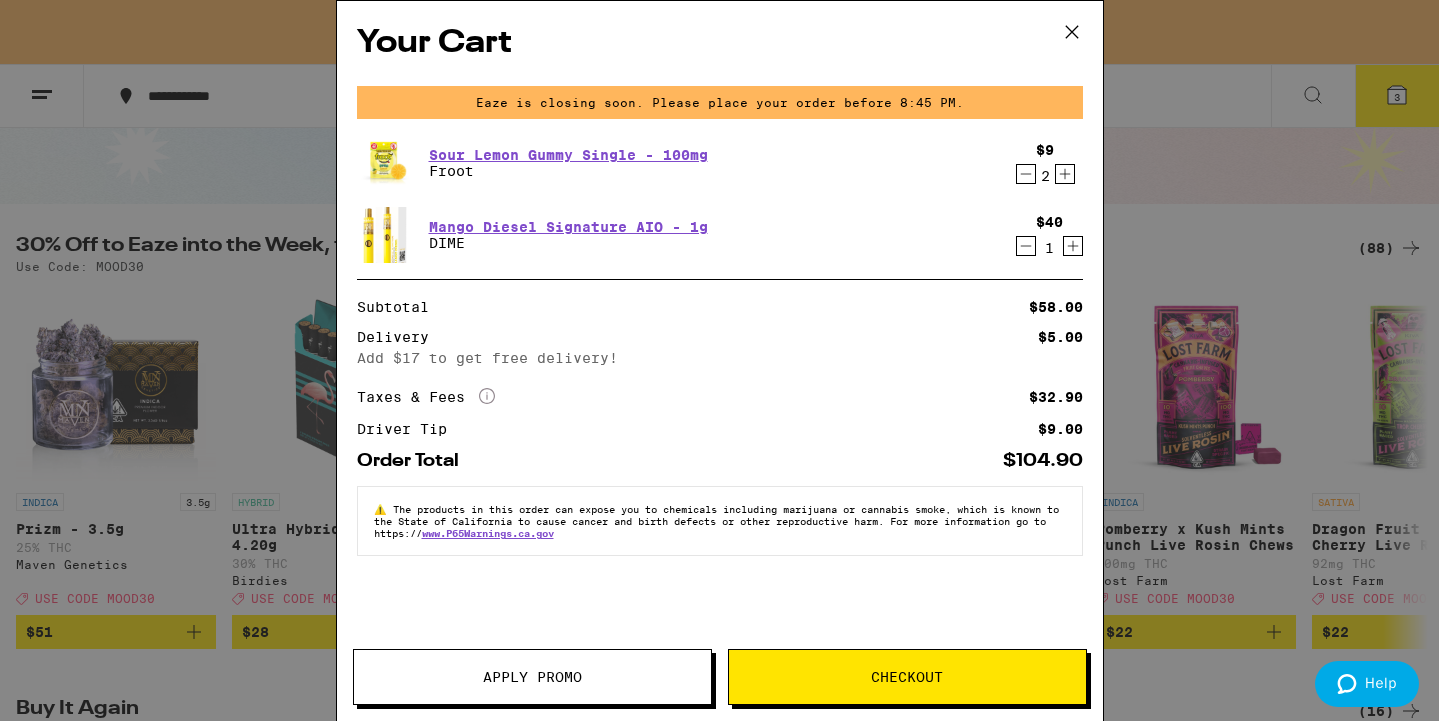 click 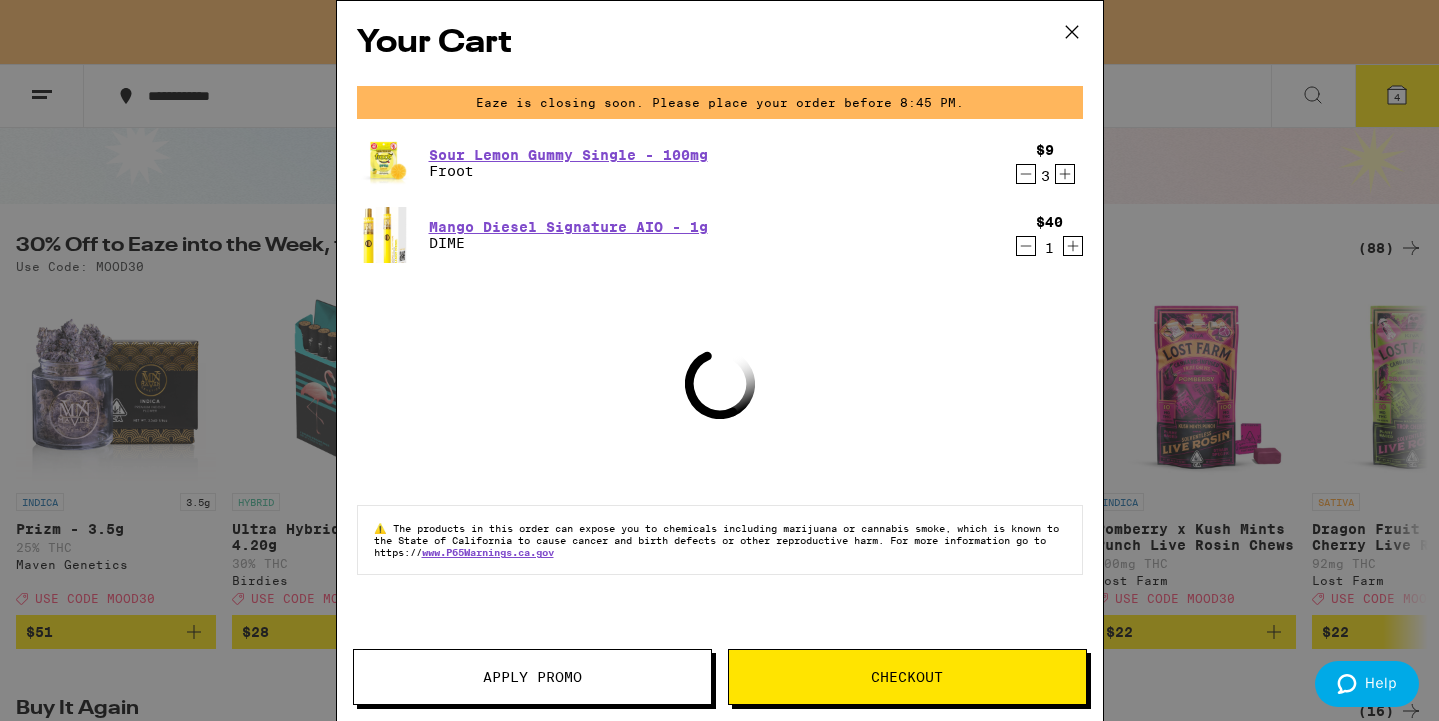 scroll, scrollTop: 0, scrollLeft: 0, axis: both 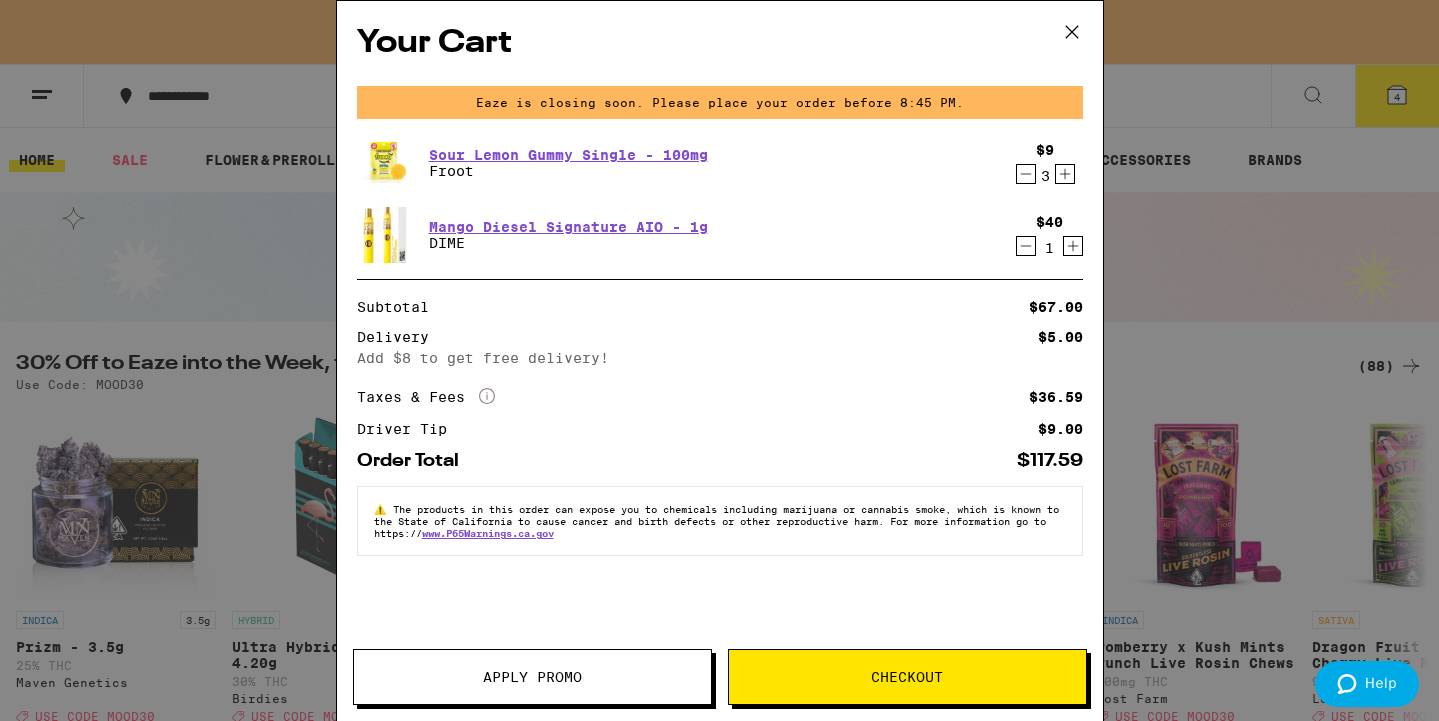 click 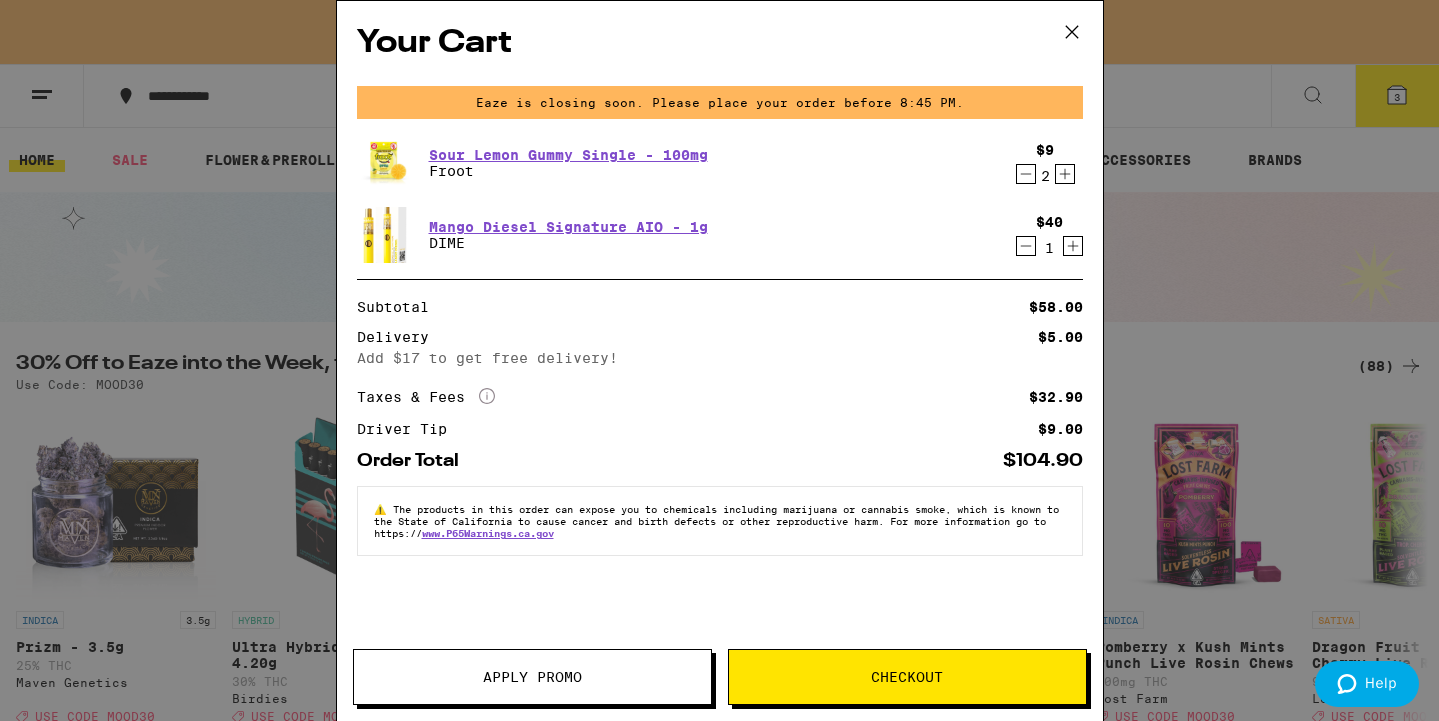 click on "Checkout" at bounding box center (907, 677) 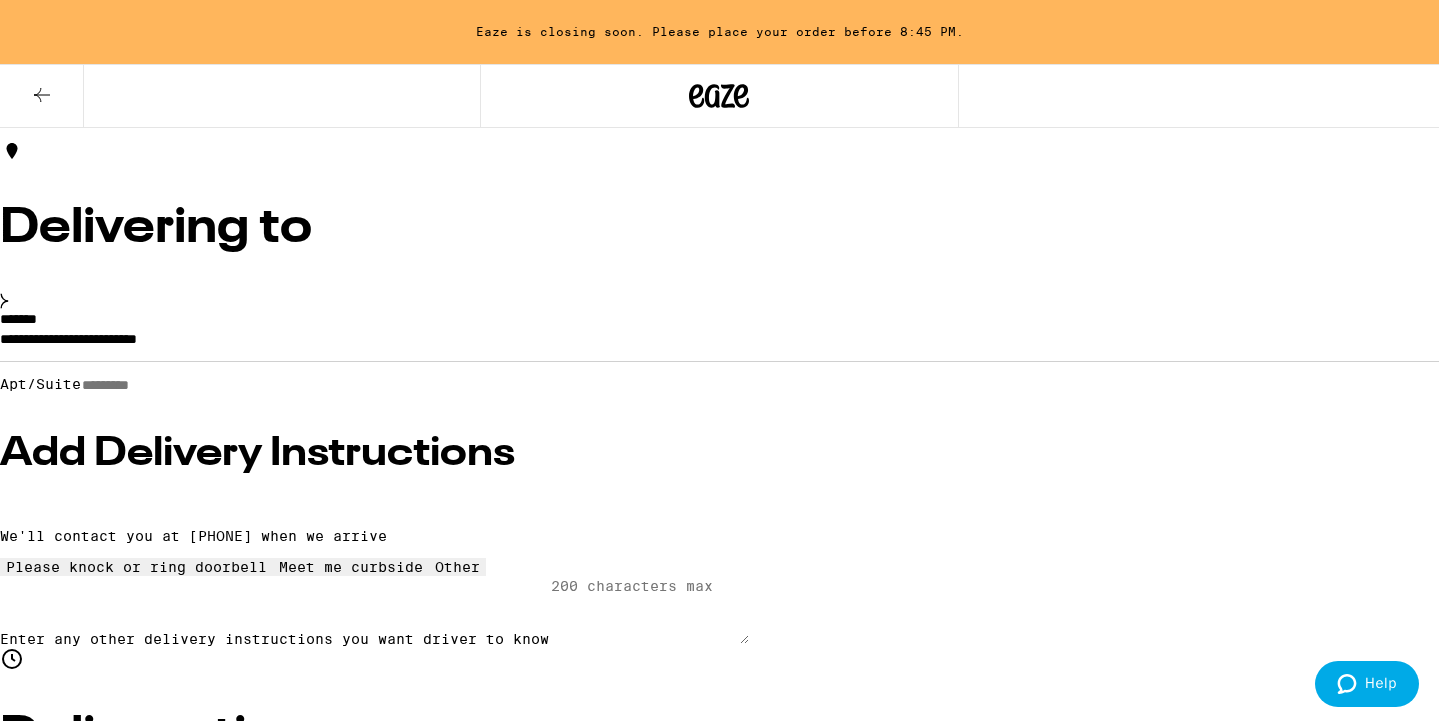 scroll, scrollTop: 137, scrollLeft: 0, axis: vertical 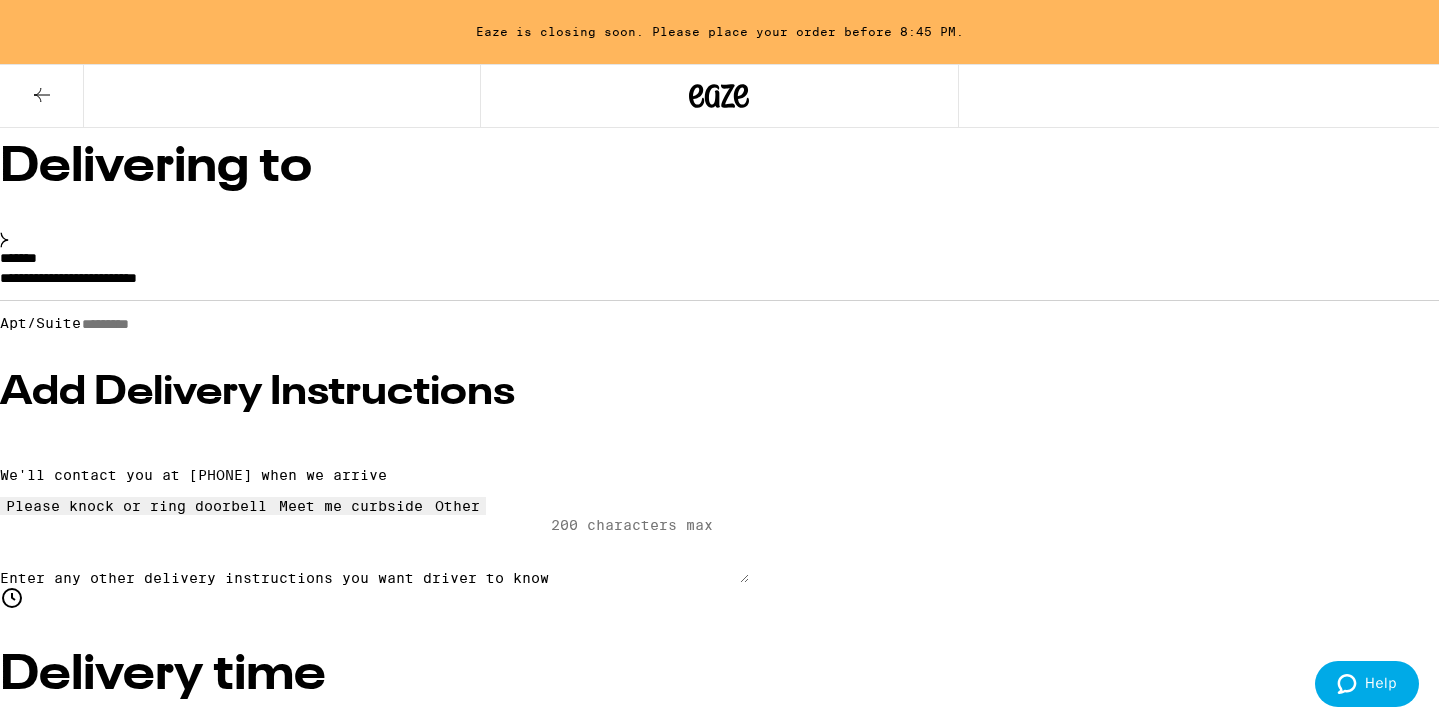 click on "$ 9" at bounding box center [719, 1927] 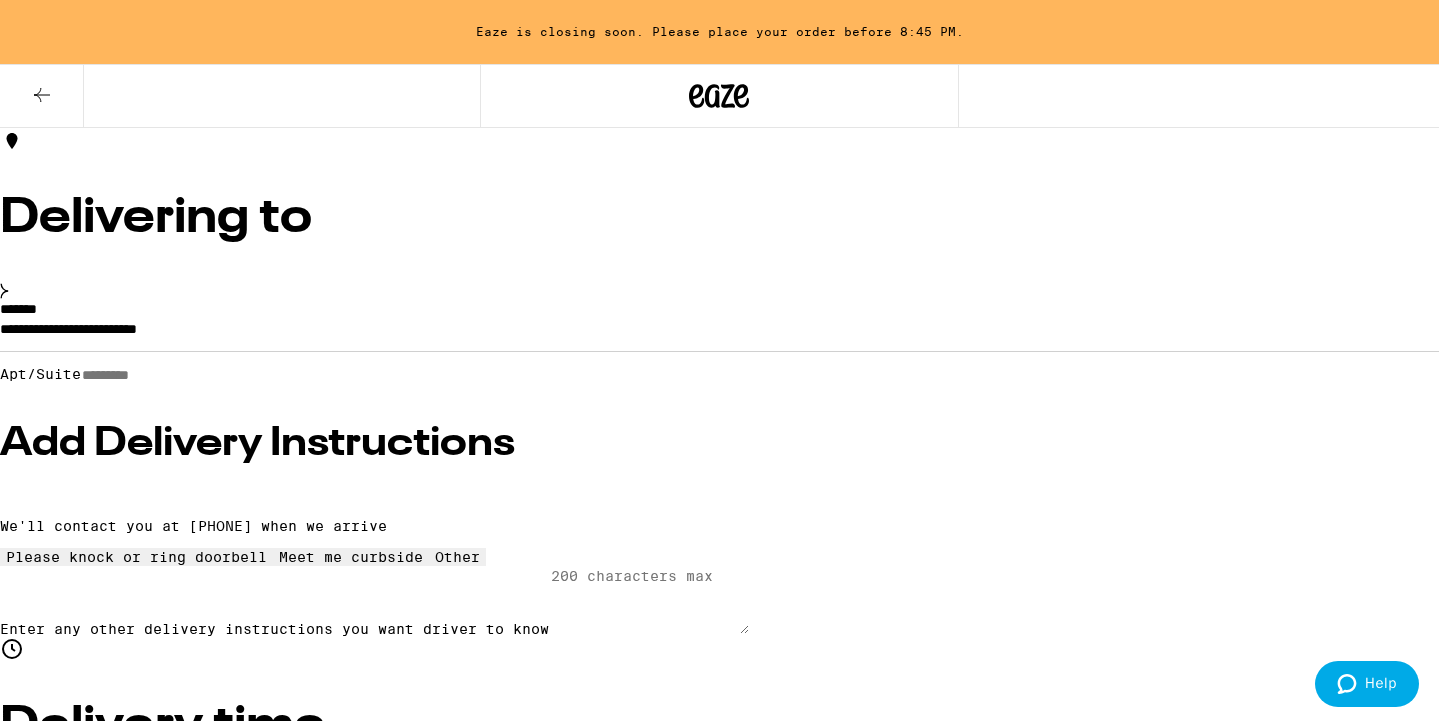 scroll, scrollTop: 85, scrollLeft: 0, axis: vertical 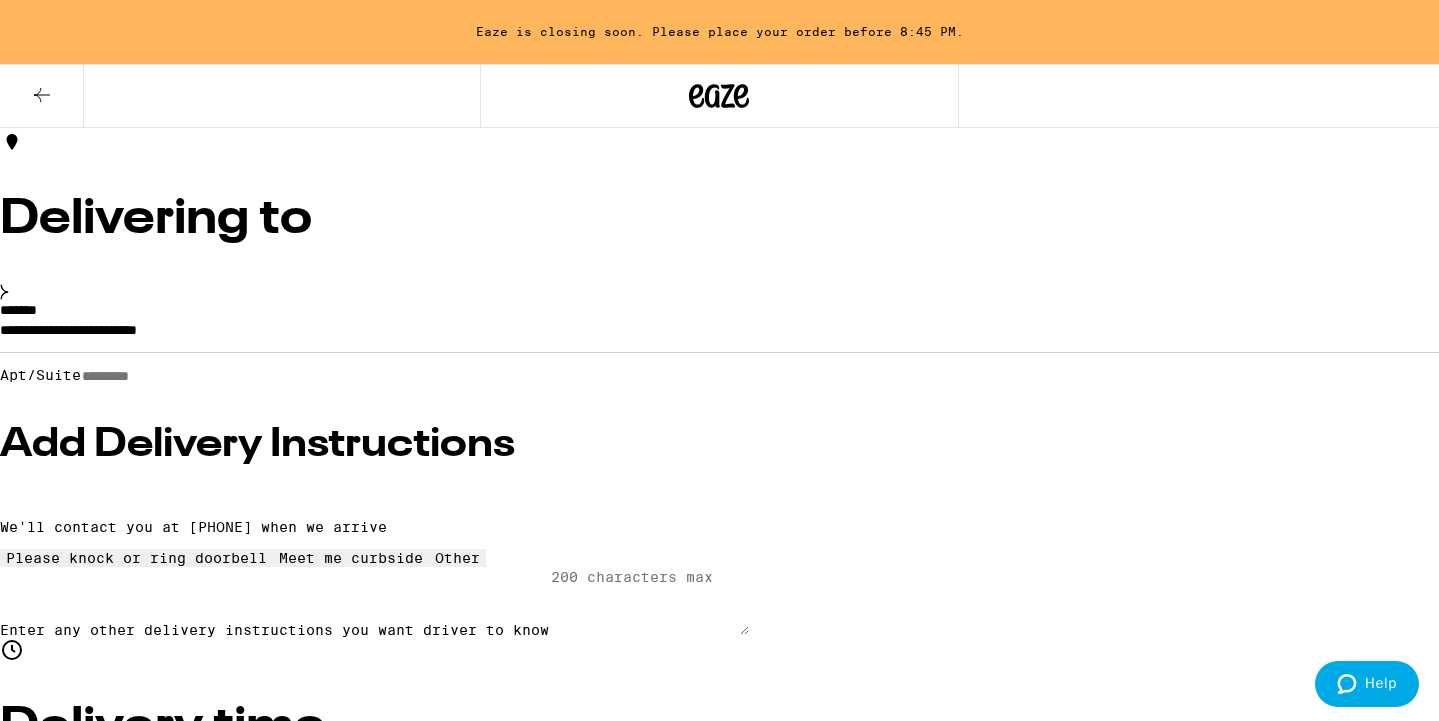 click on "Place Order" at bounding box center (55, 2134) 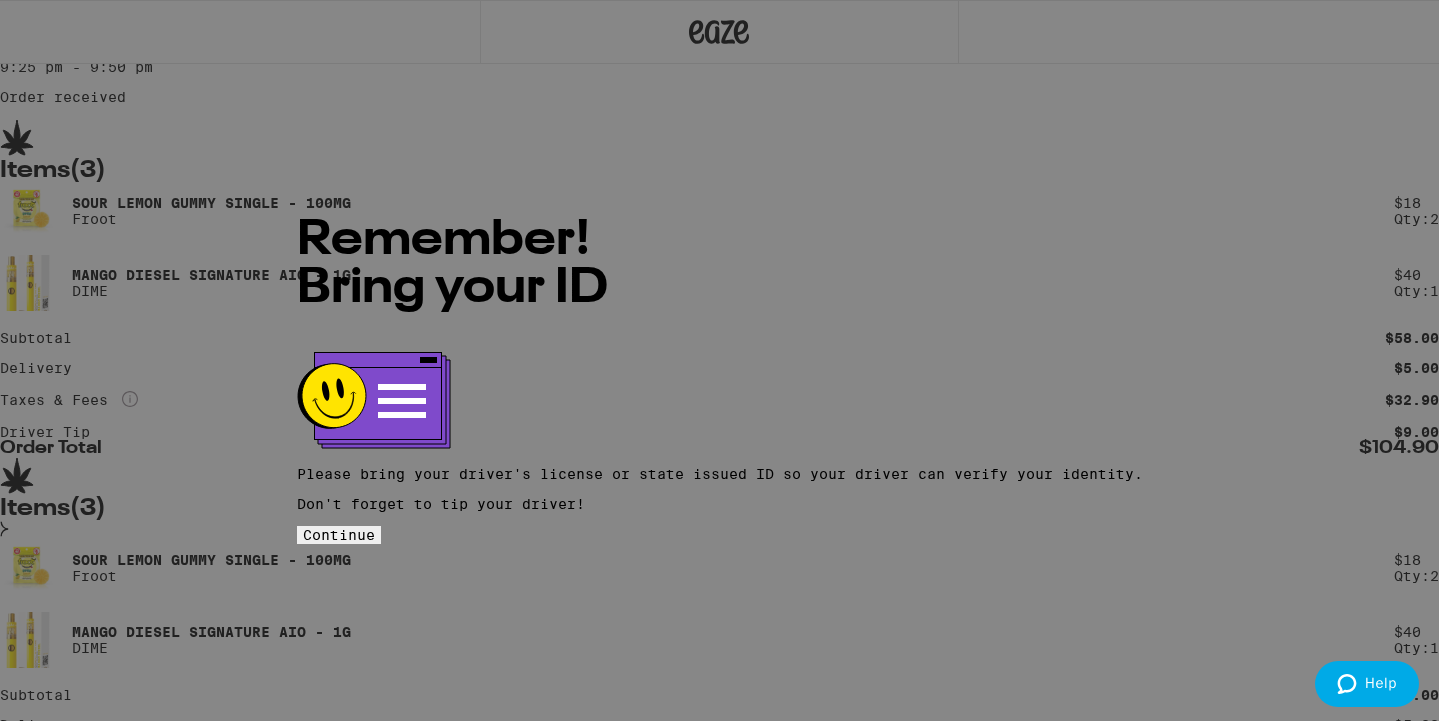 scroll, scrollTop: 0, scrollLeft: 0, axis: both 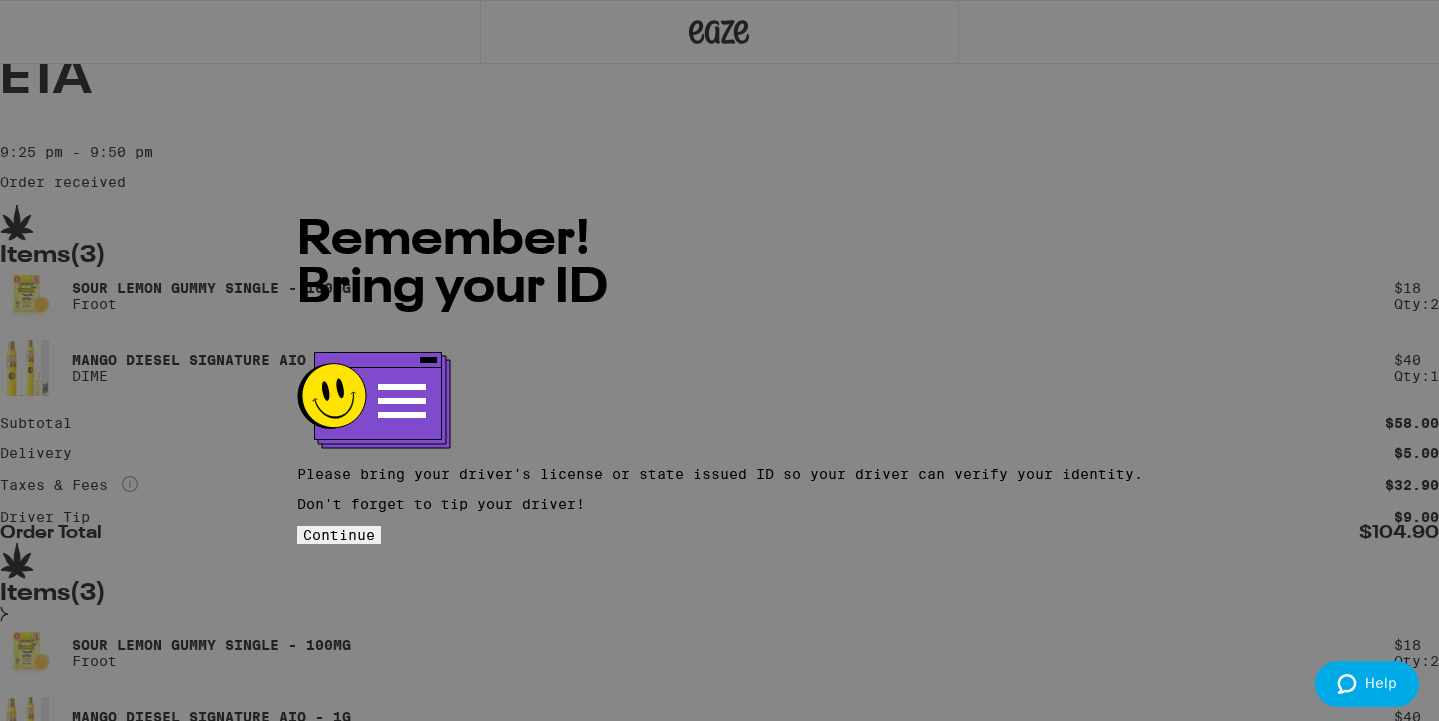 click on "Continue" at bounding box center (339, 535) 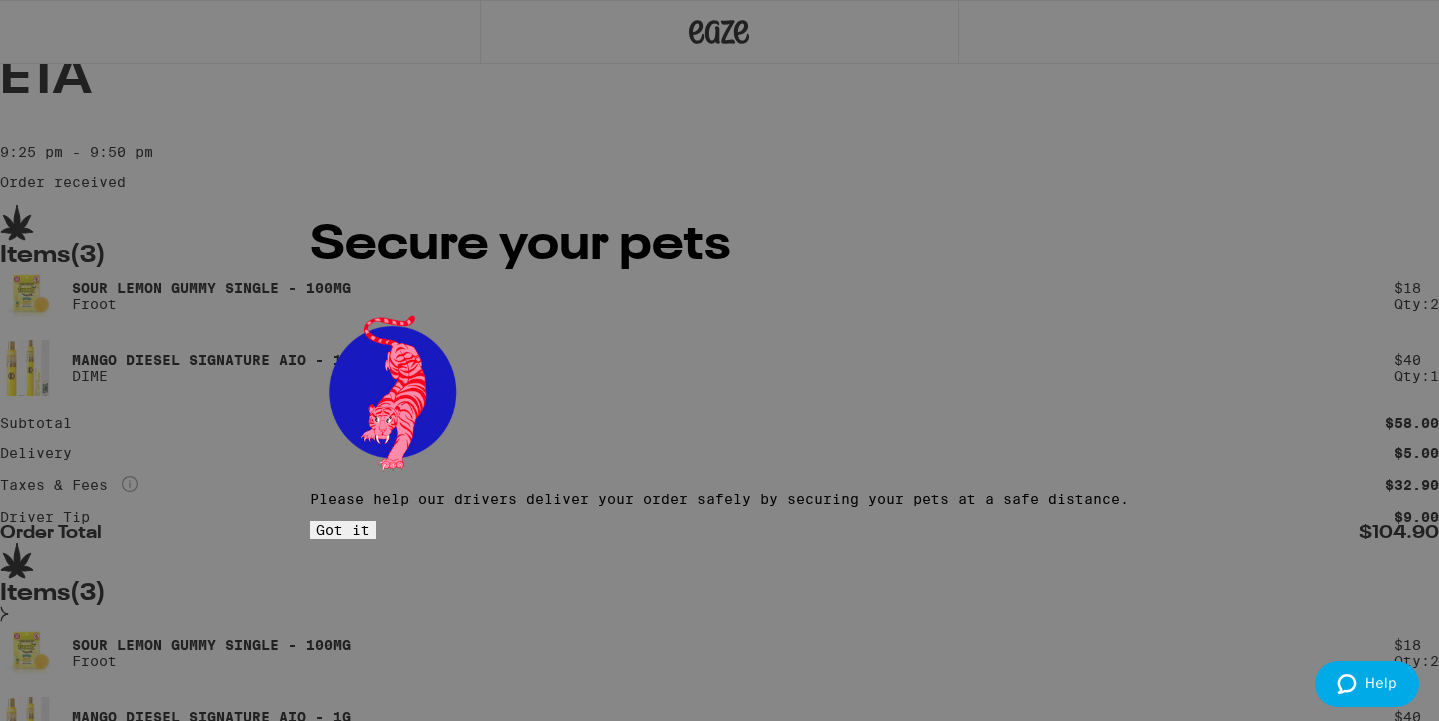 click on "Got it" at bounding box center (343, 530) 